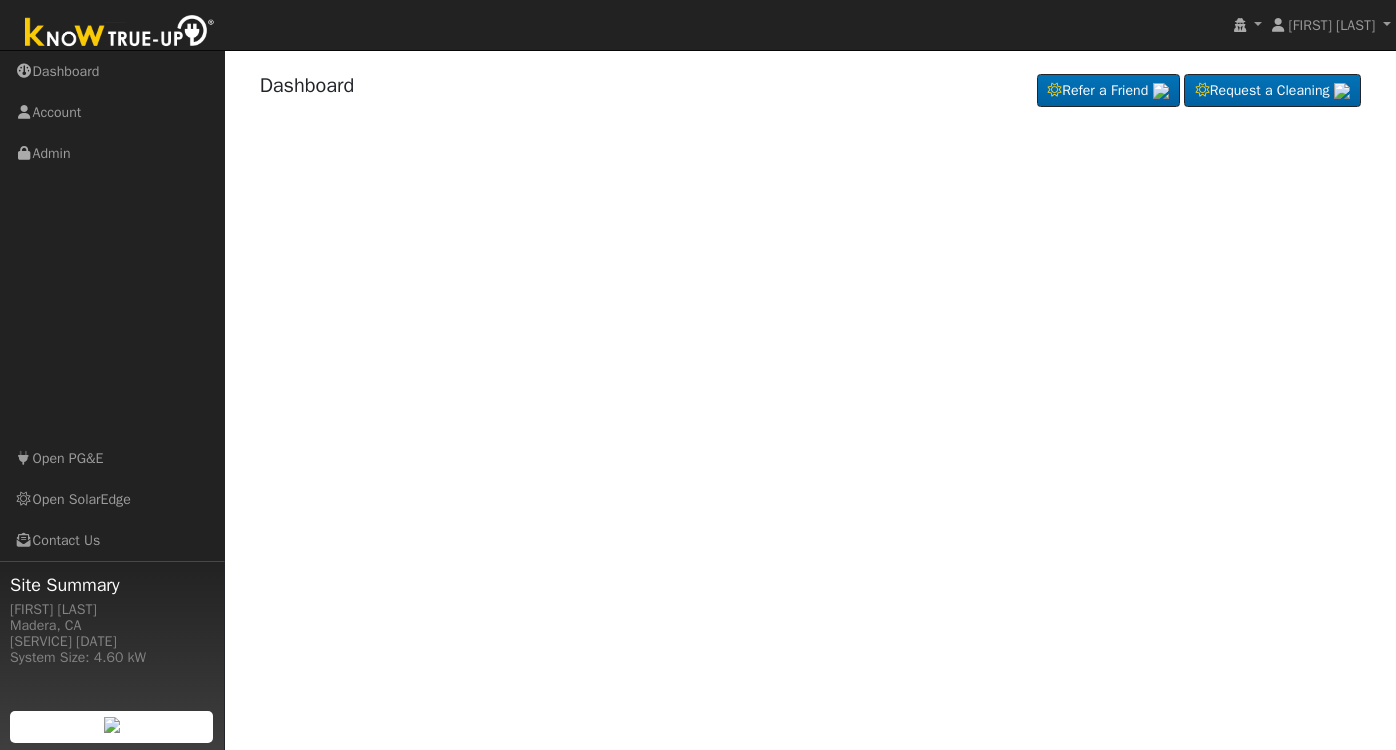 scroll, scrollTop: 0, scrollLeft: 0, axis: both 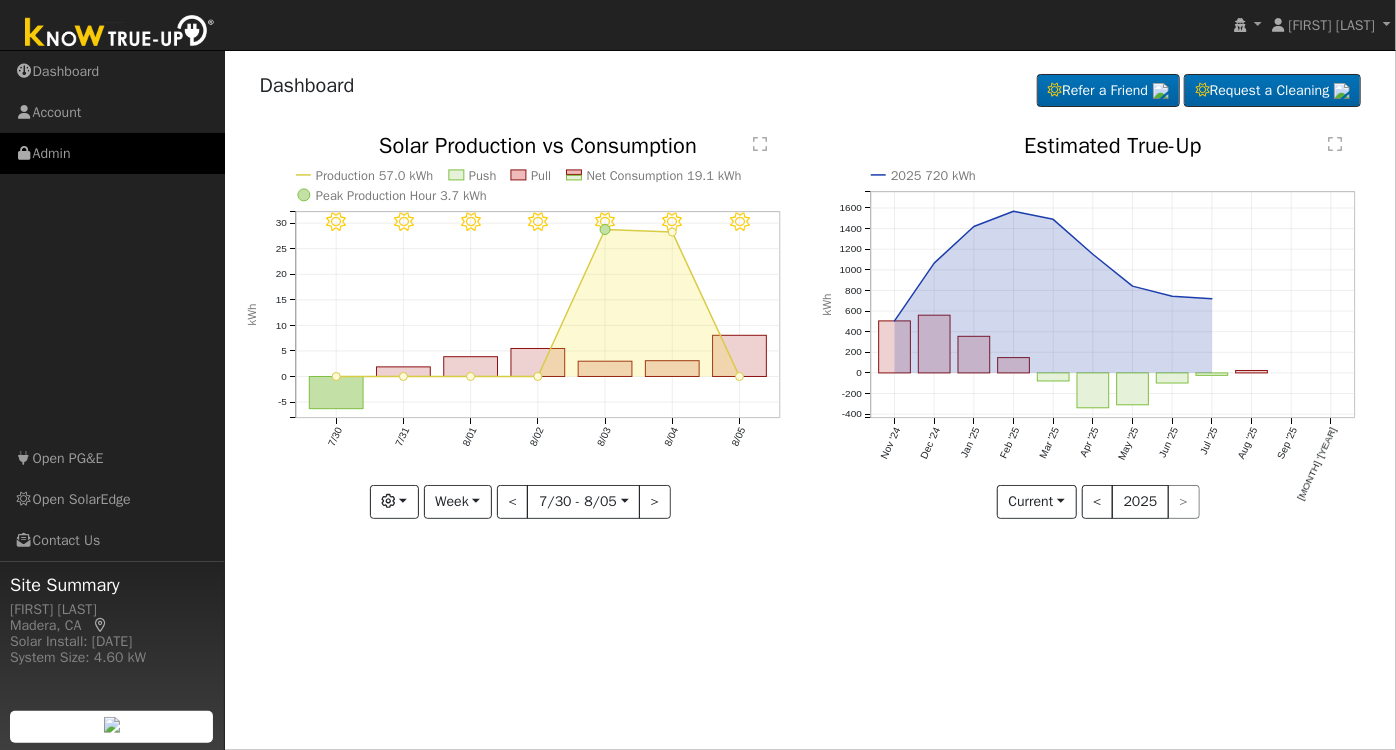 click on "Admin" at bounding box center (112, 153) 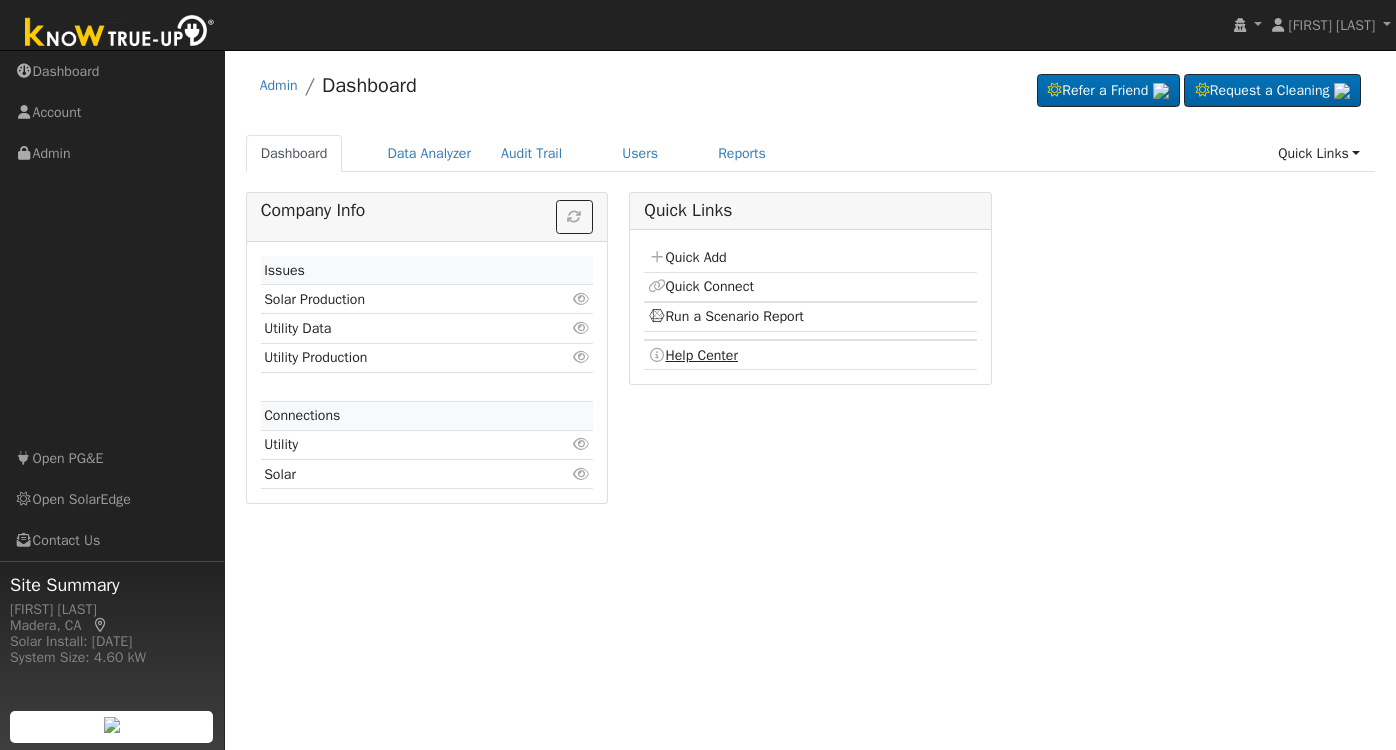 scroll, scrollTop: 0, scrollLeft: 0, axis: both 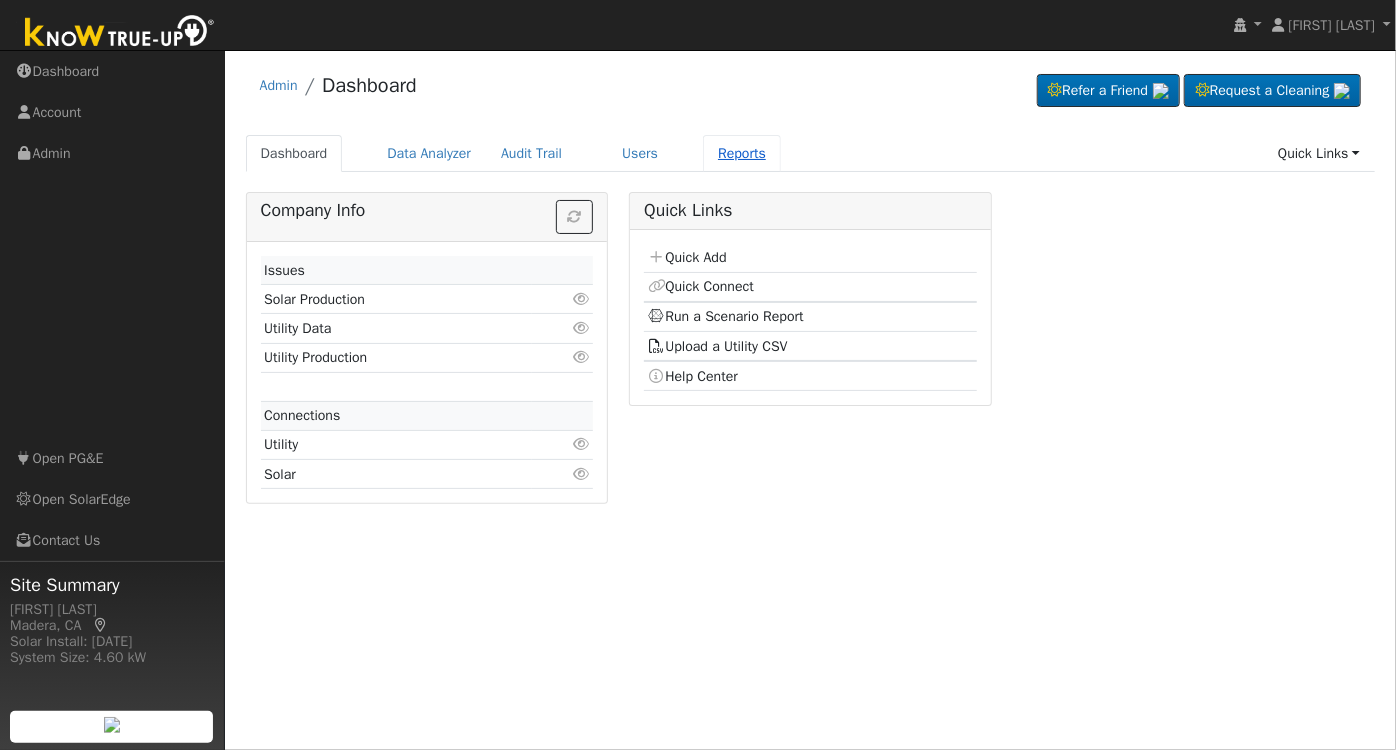 click on "Reports" at bounding box center [742, 153] 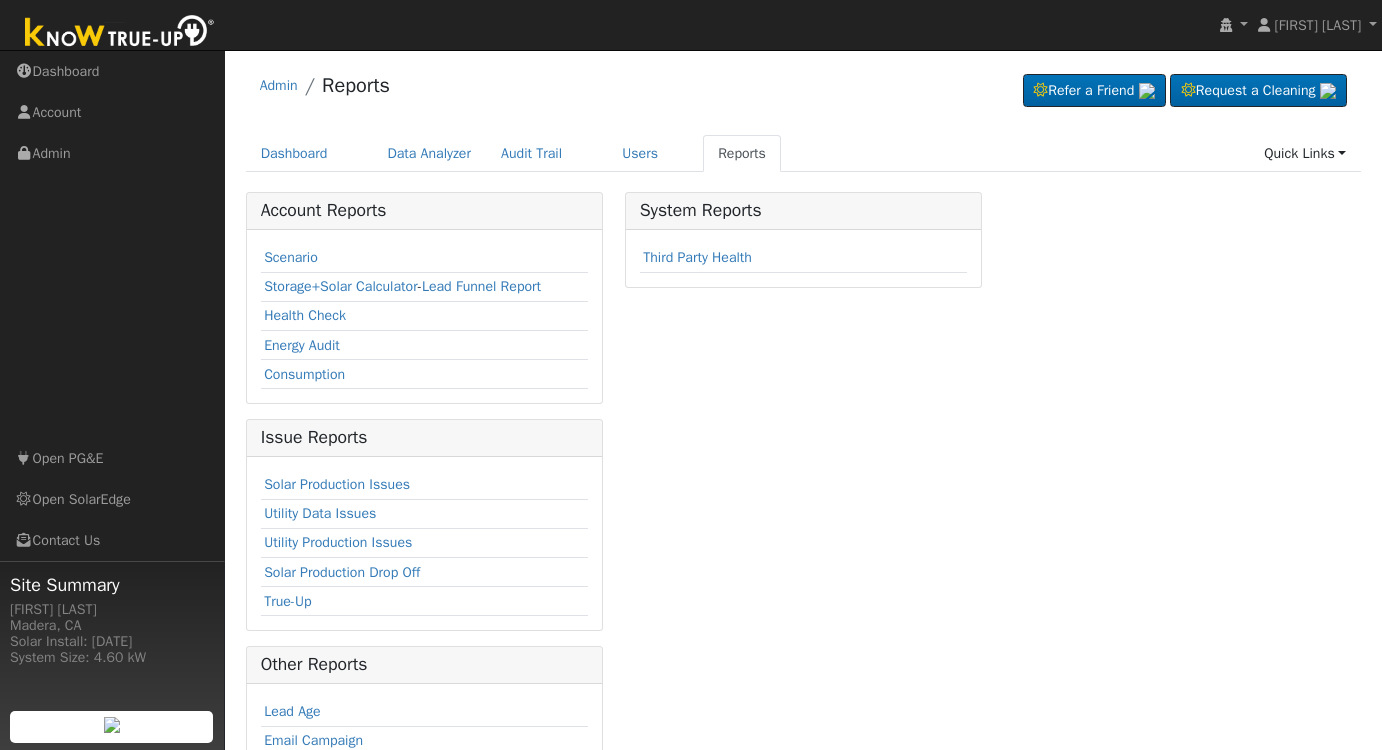 scroll, scrollTop: 0, scrollLeft: 0, axis: both 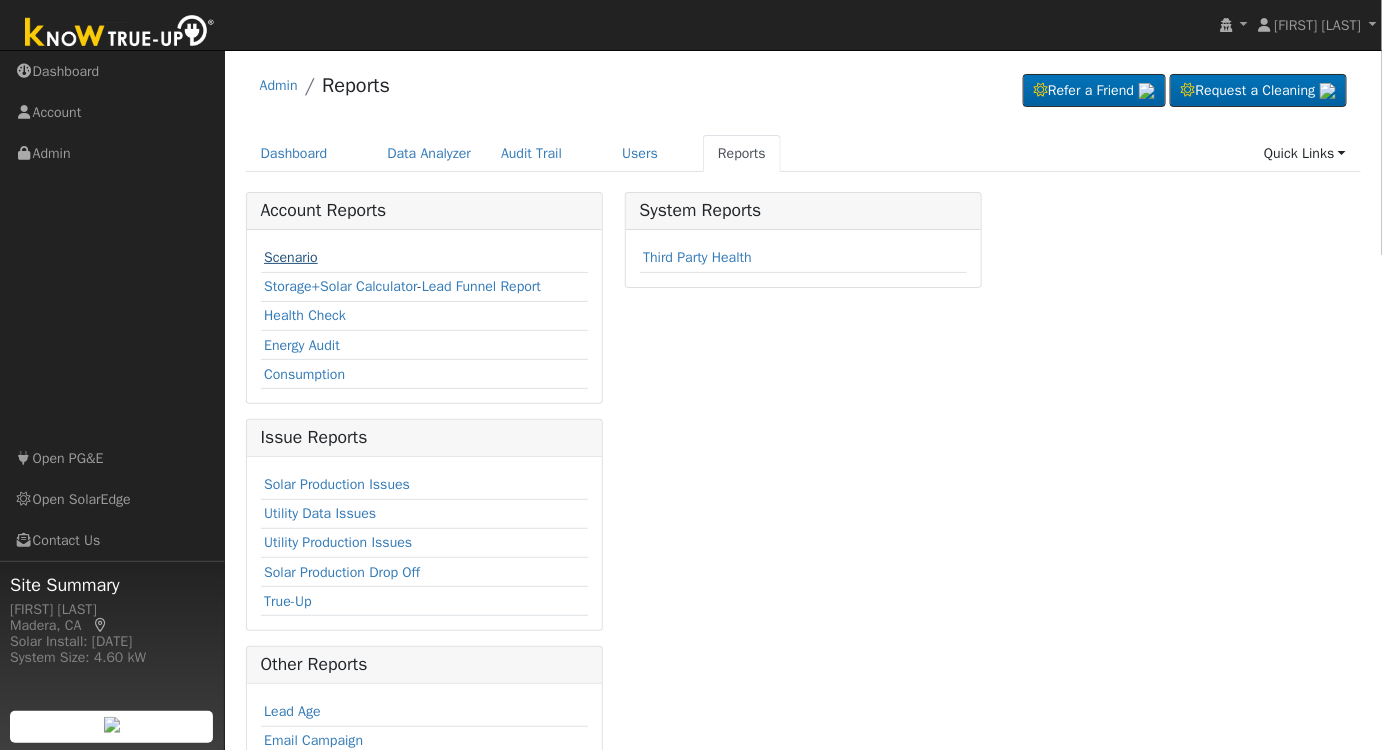 click on "Scenario" at bounding box center (291, 257) 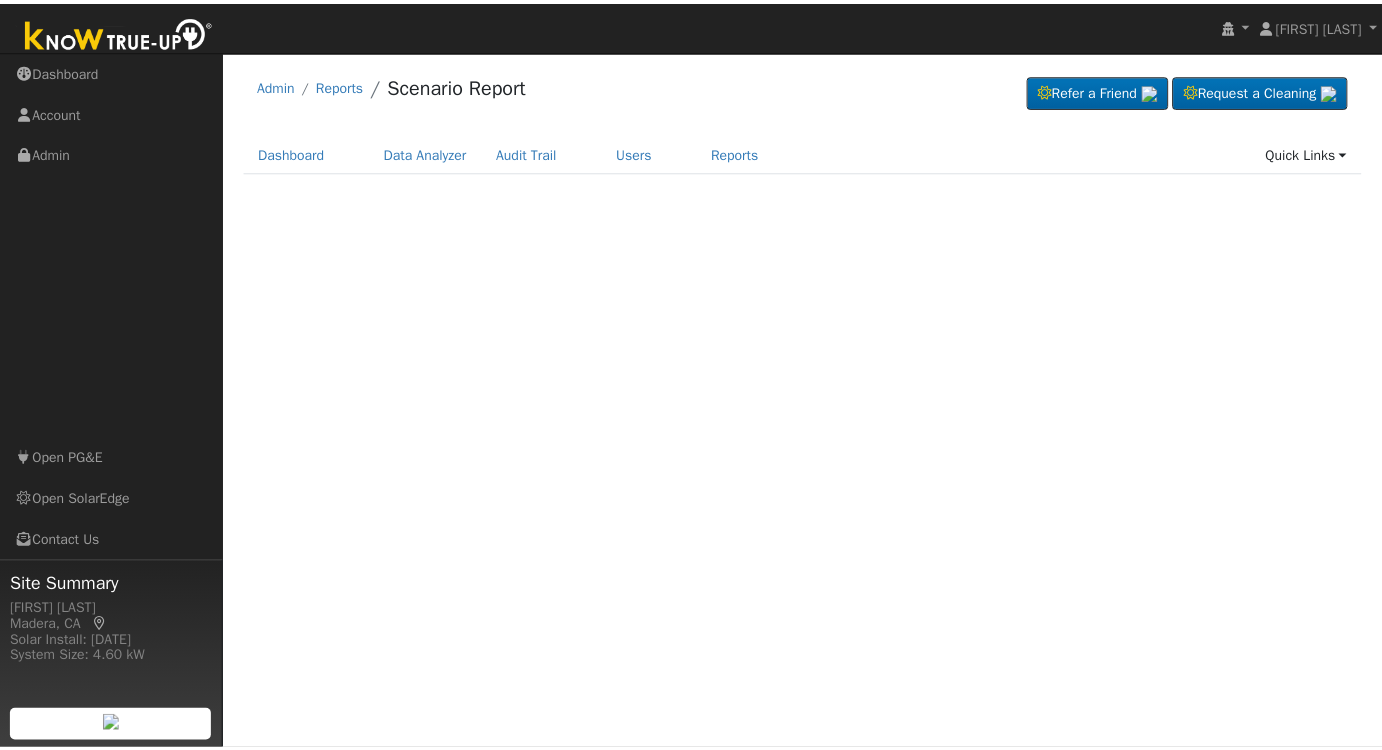 scroll, scrollTop: 0, scrollLeft: 0, axis: both 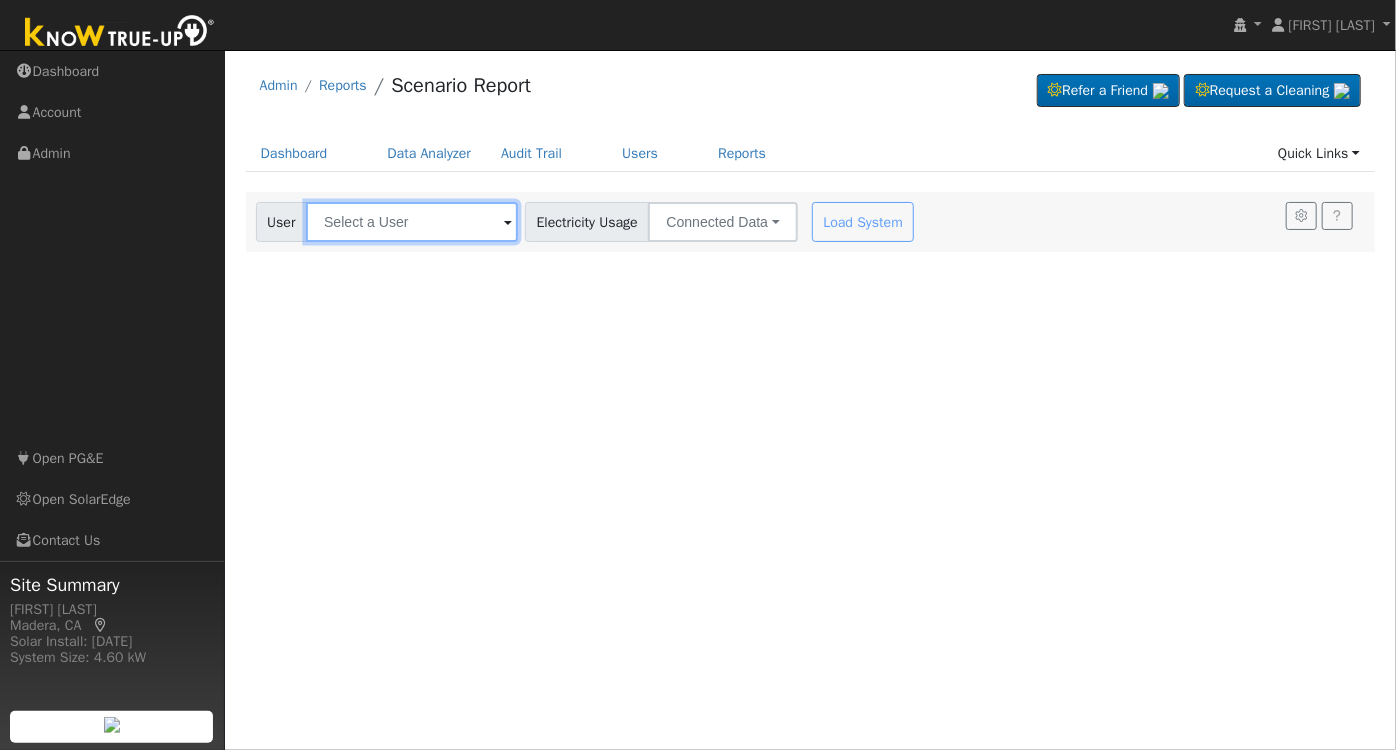 click at bounding box center [412, 222] 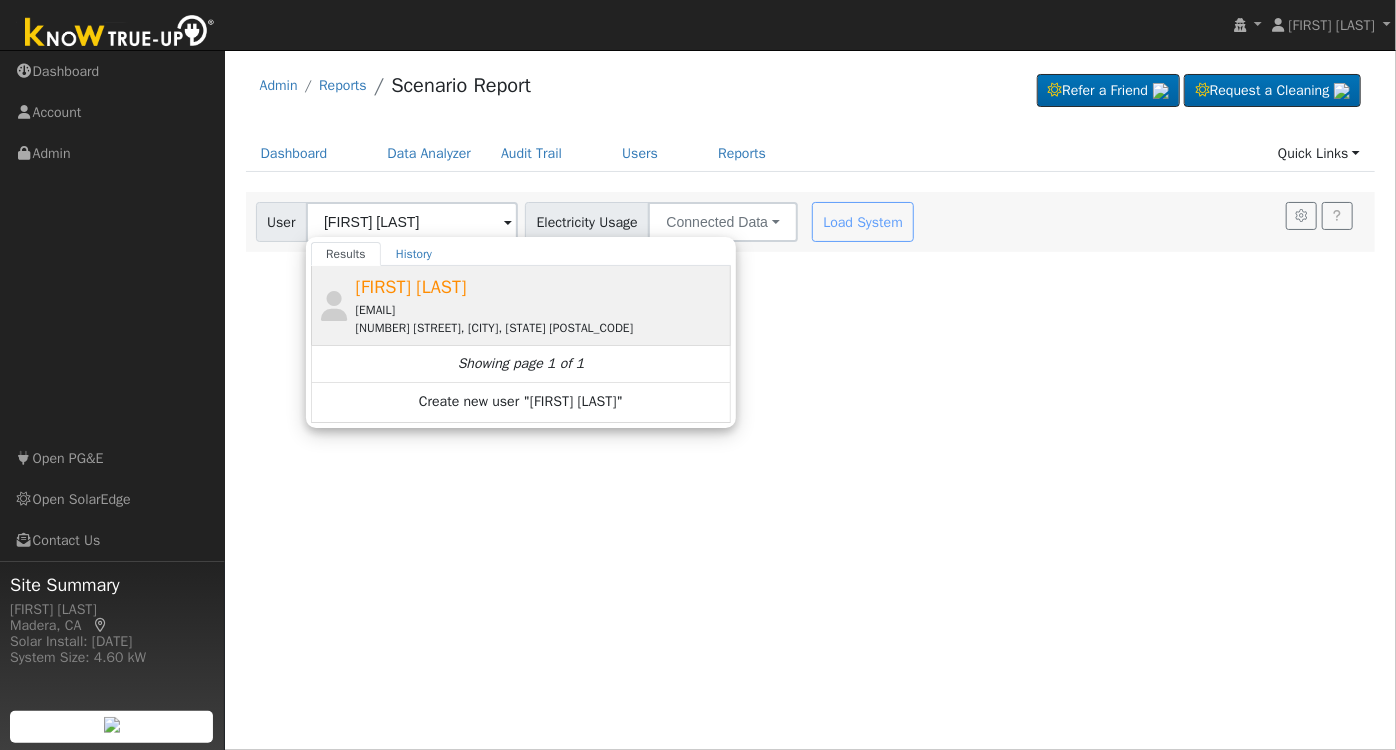 click on "[FIRST] [LAST] [EMAIL] [NUMBER] [STREET], [CITY], [STATE] [POSTAL_CODE]" at bounding box center (541, 305) 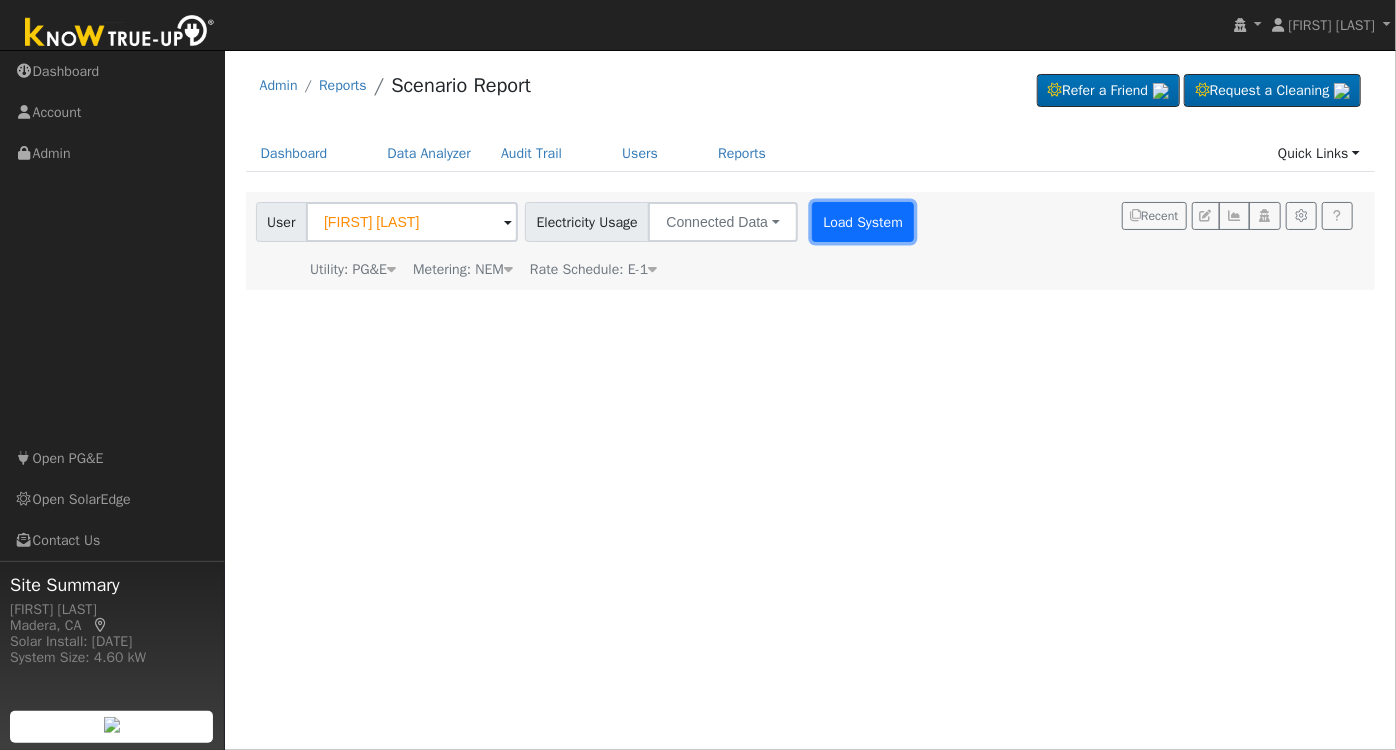 click on "Load System" at bounding box center (863, 222) 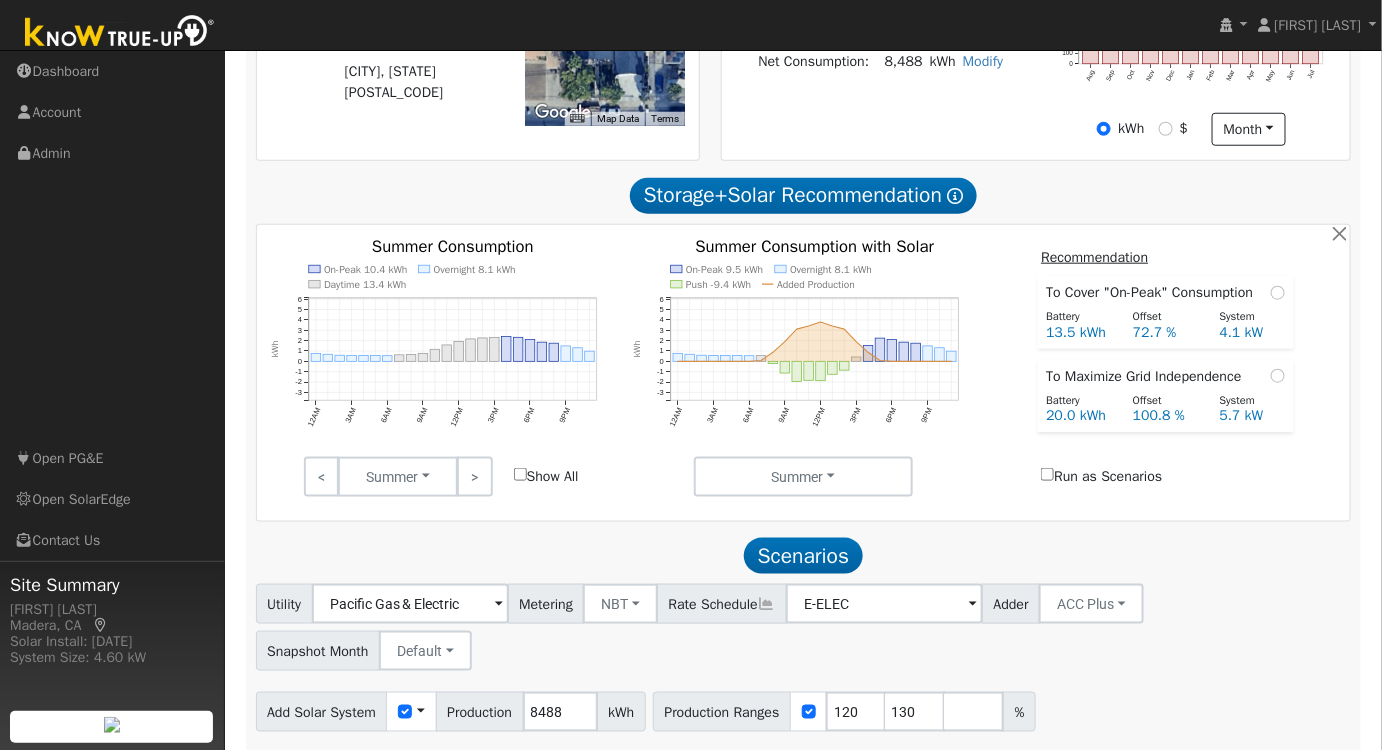 scroll, scrollTop: 613, scrollLeft: 0, axis: vertical 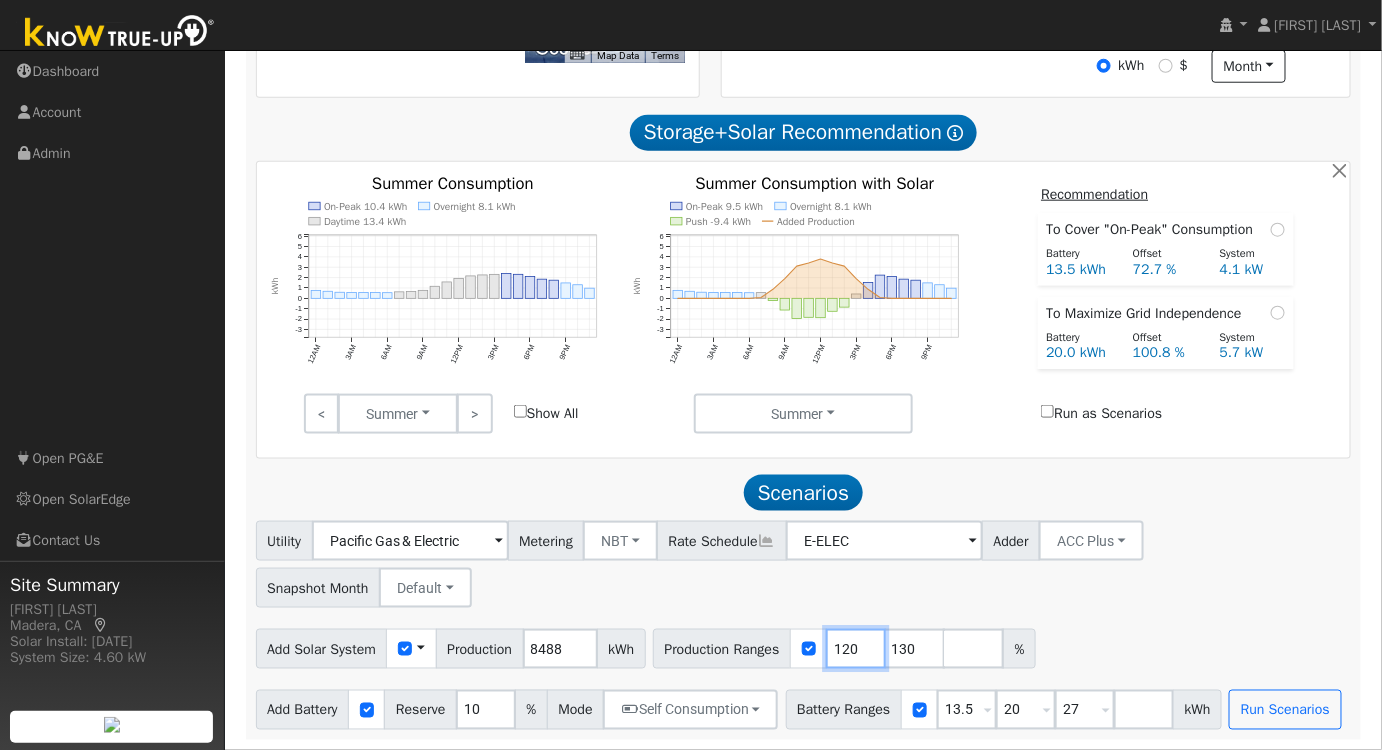 click on "120" at bounding box center [856, 649] 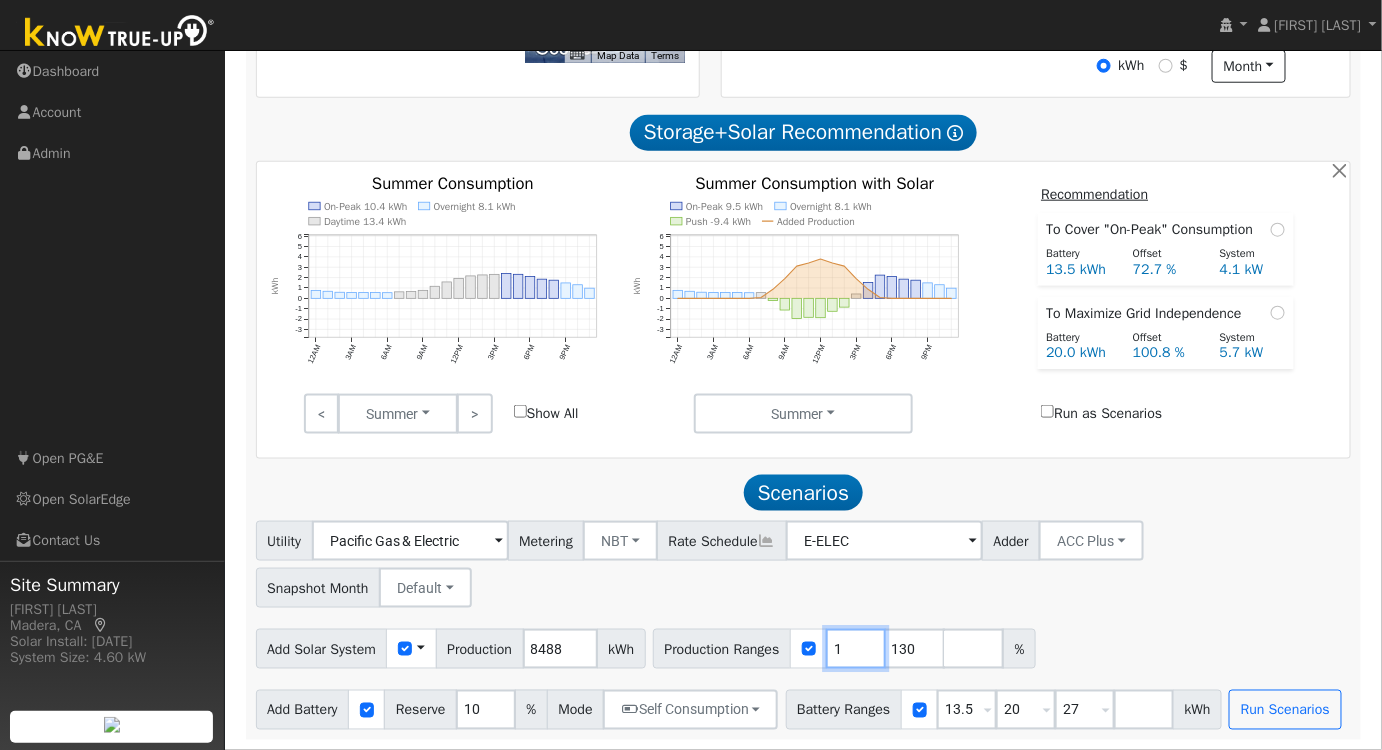 type on "130" 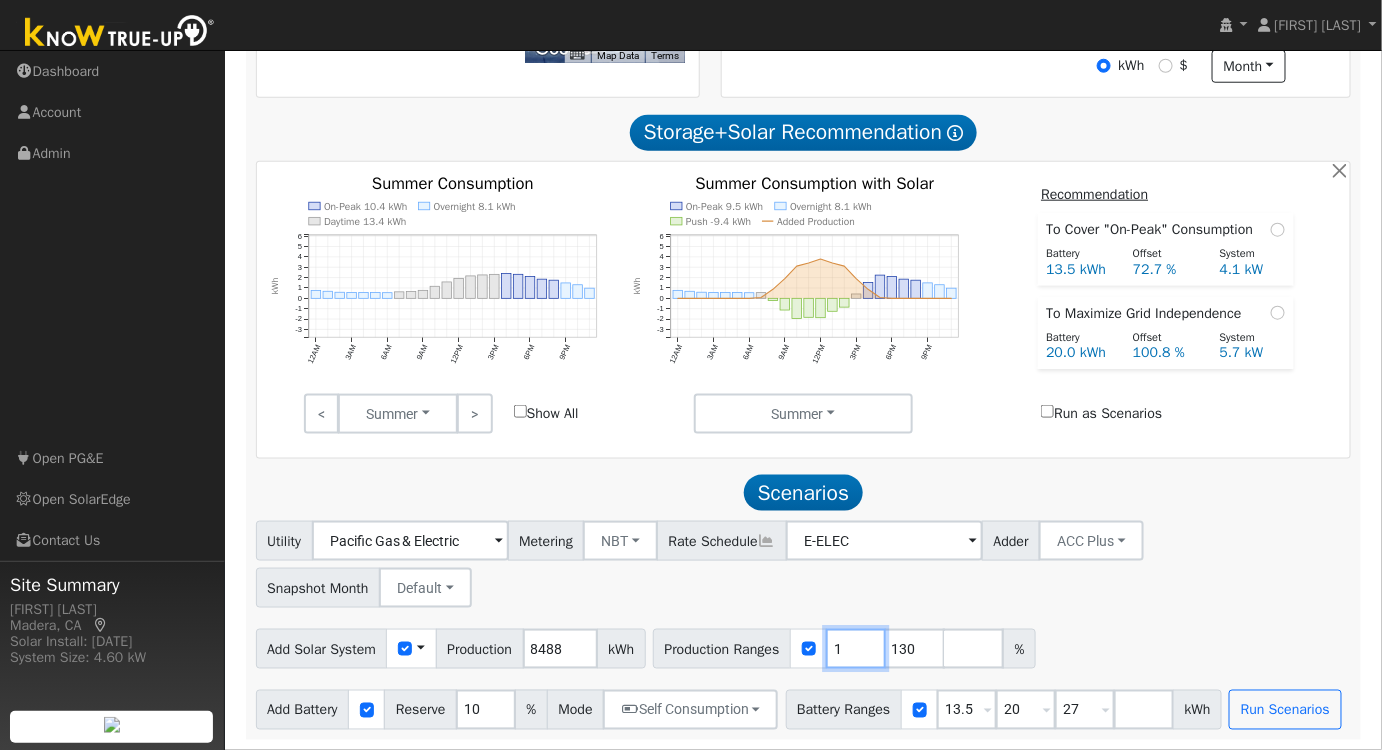 type 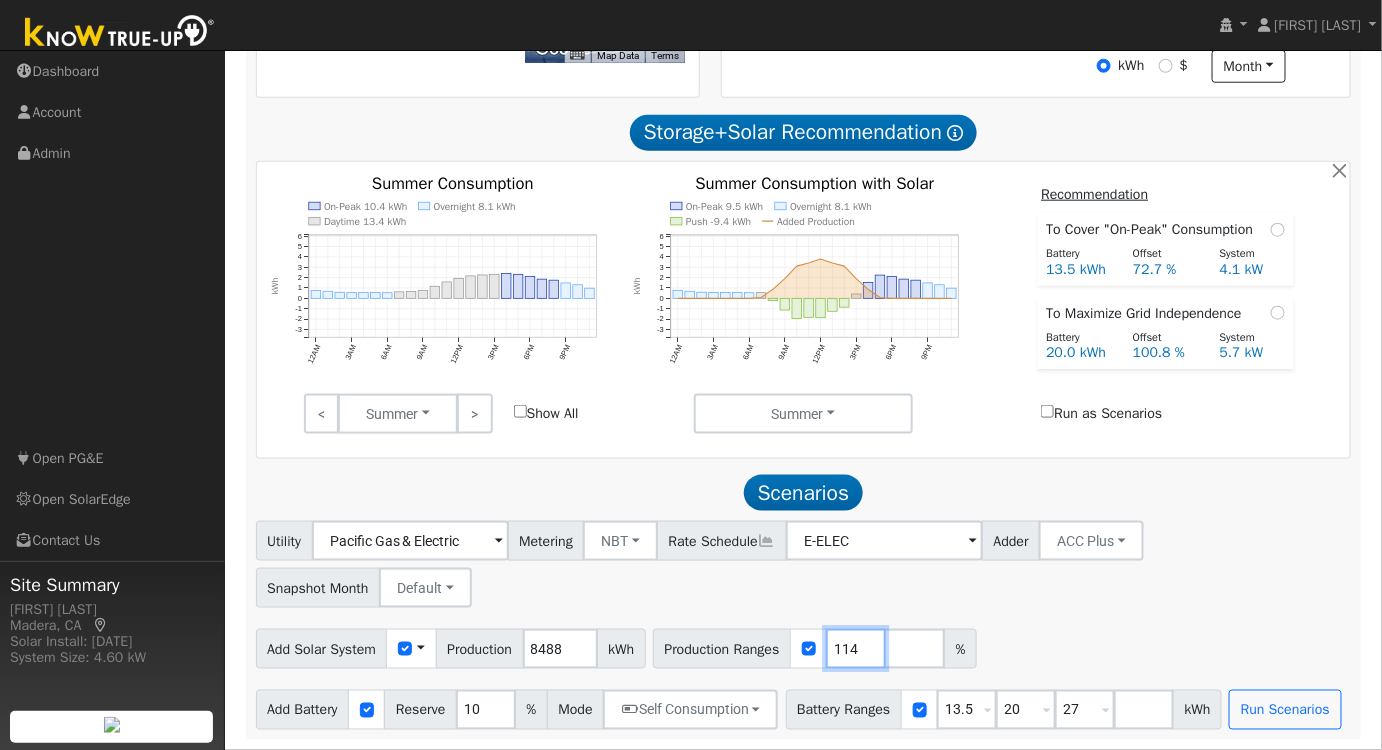 type on "114" 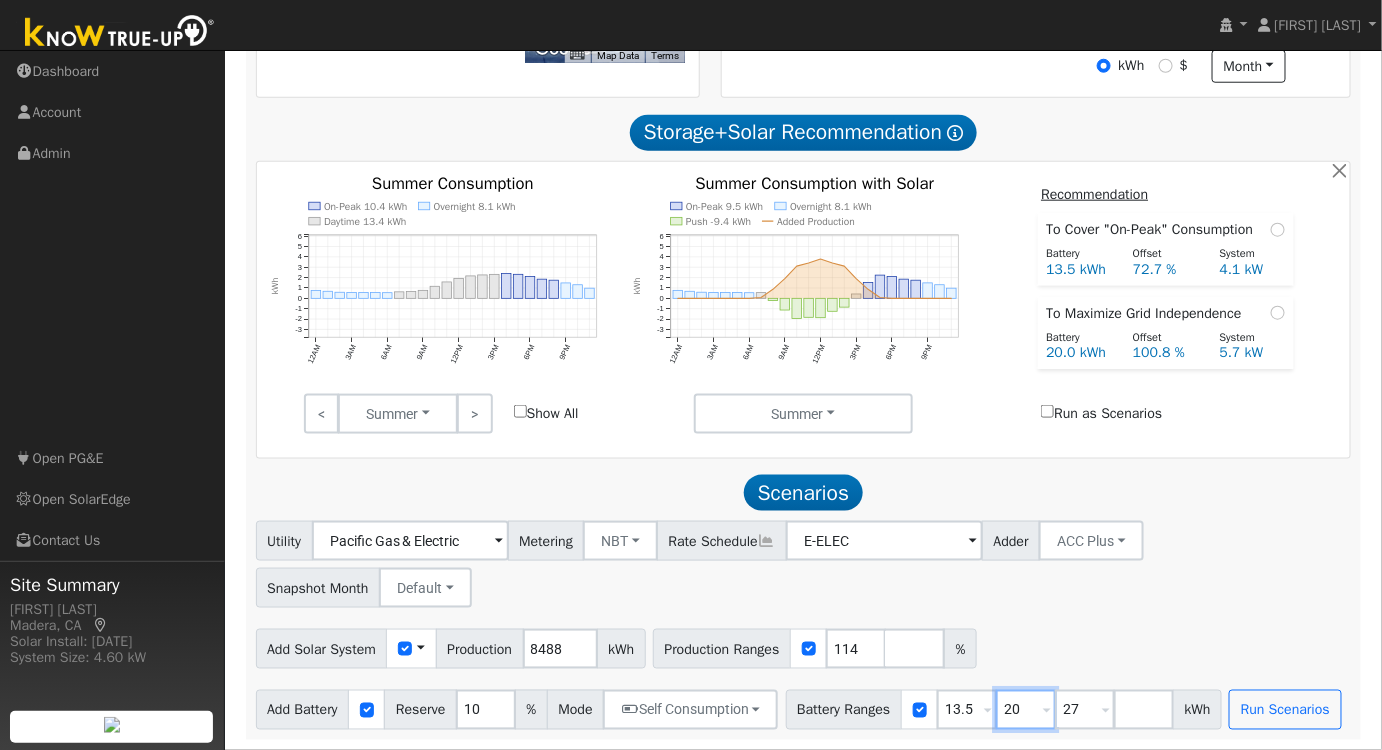drag, startPoint x: 1042, startPoint y: 709, endPoint x: 819, endPoint y: 694, distance: 223.50392 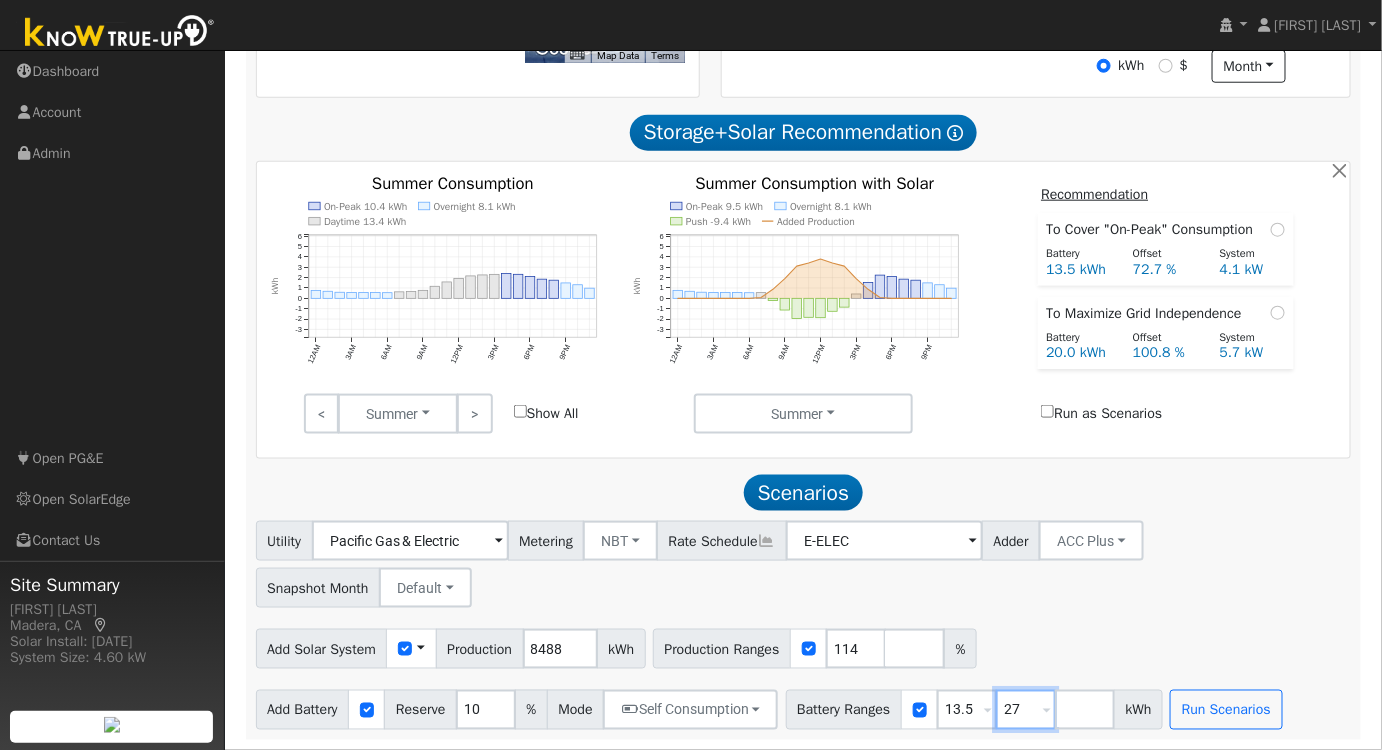 drag, startPoint x: 1030, startPoint y: 705, endPoint x: 920, endPoint y: 707, distance: 110.01818 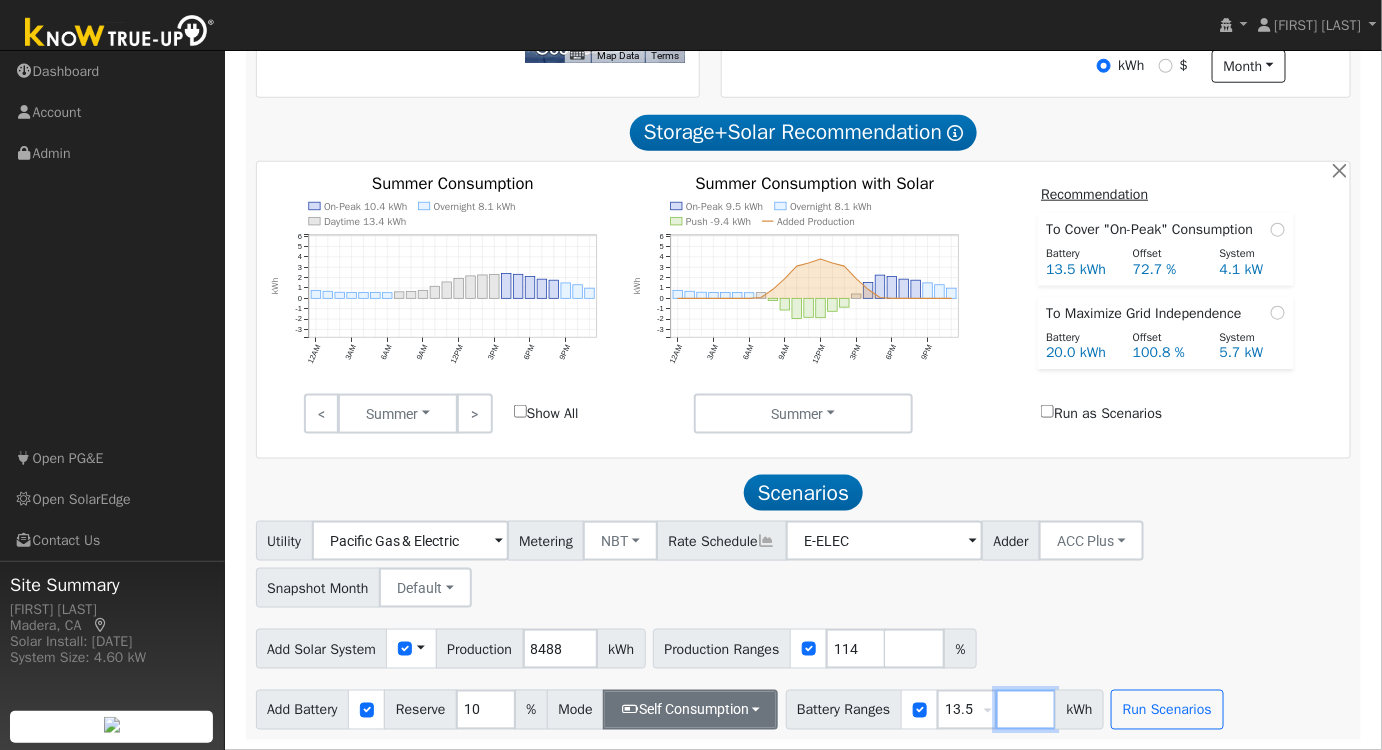 type 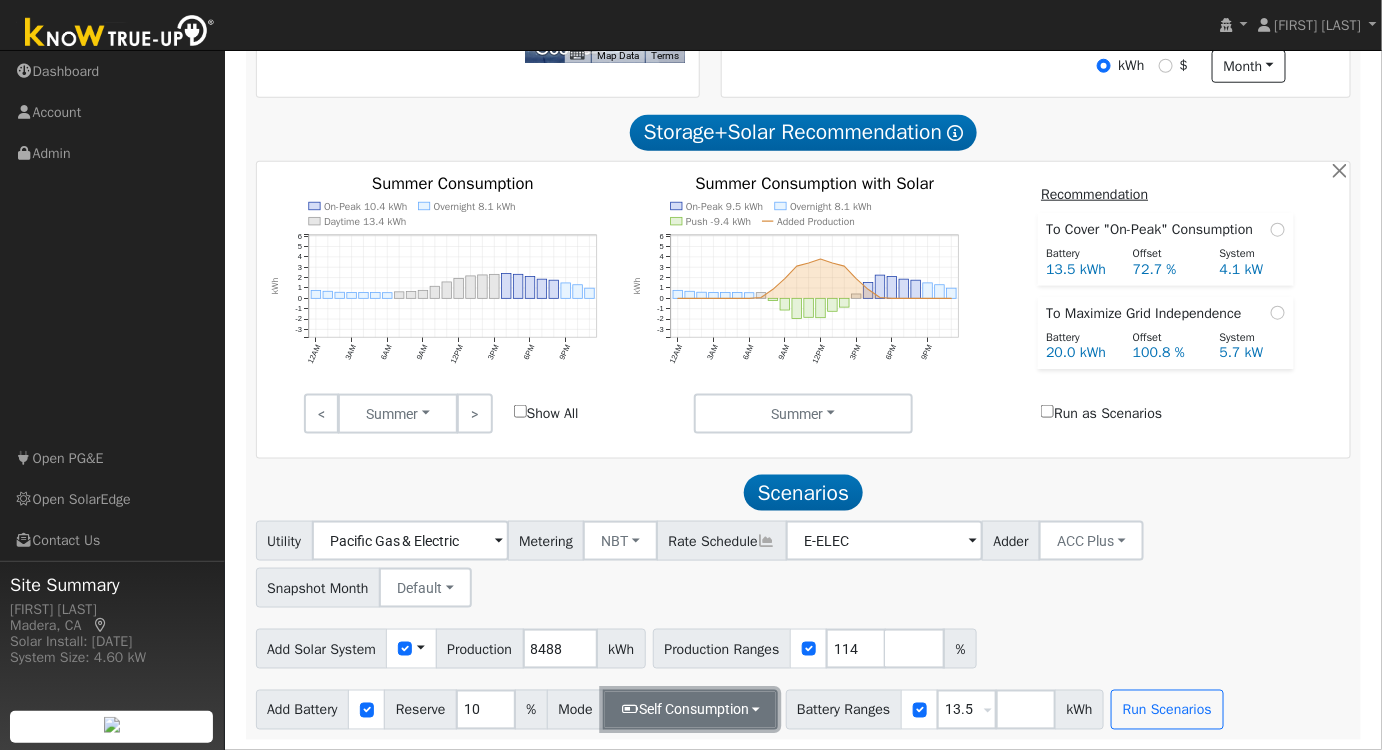 click on "Self Consumption" at bounding box center [690, 710] 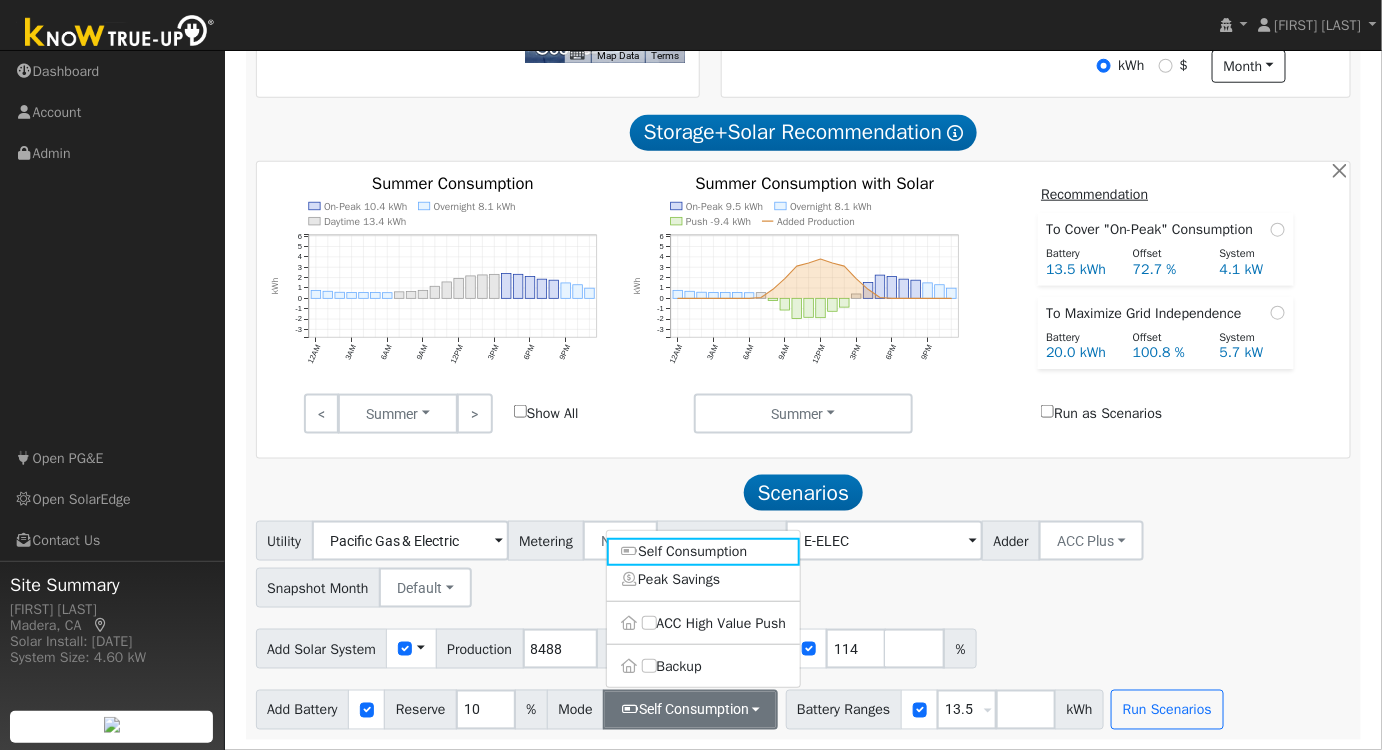 click on "Backup" at bounding box center [704, 667] 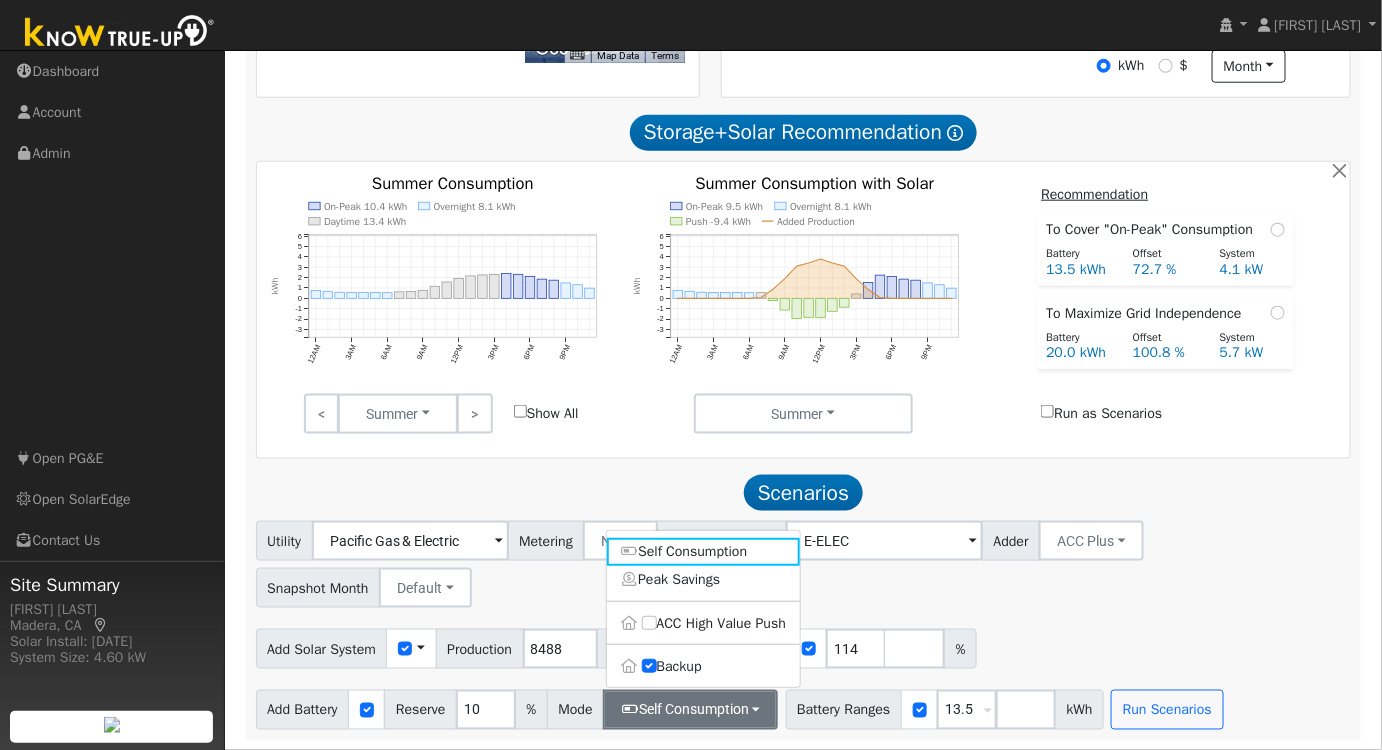 type on "20" 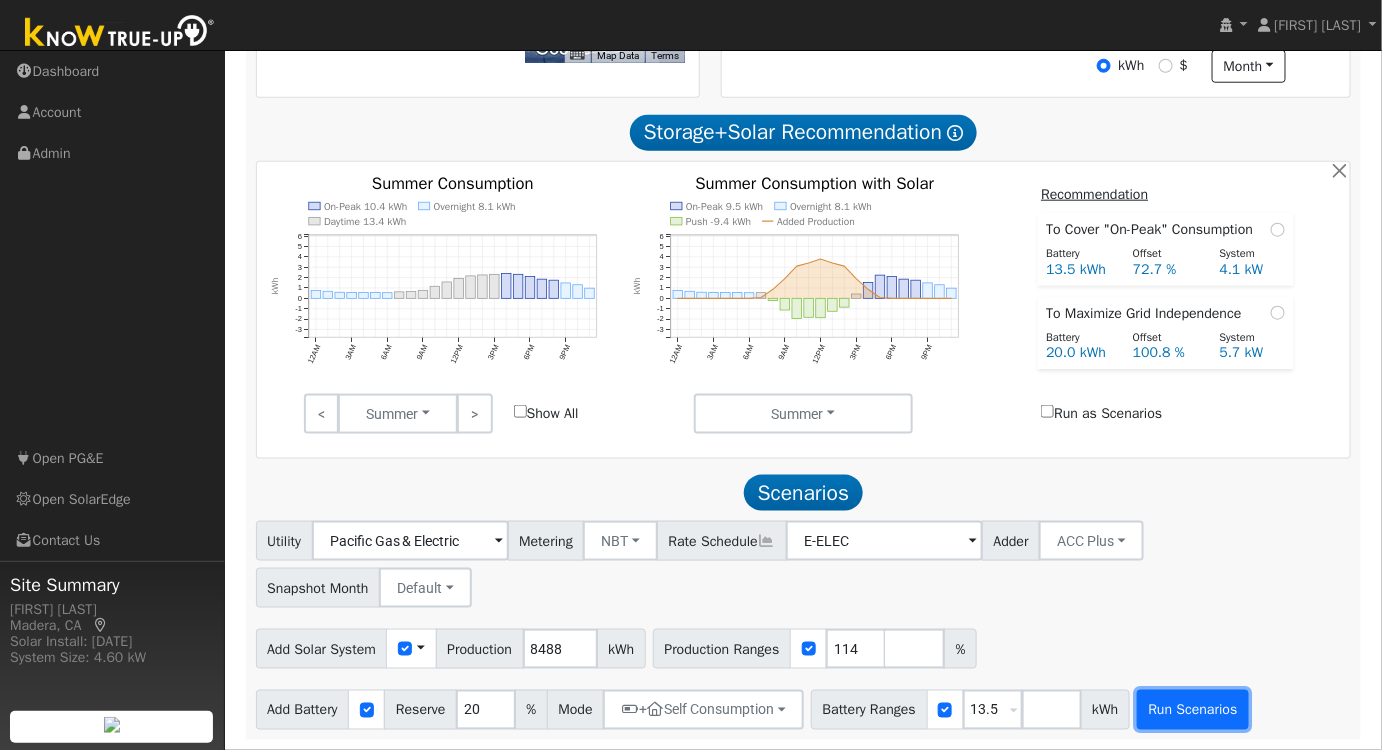 click on "Run Scenarios" at bounding box center [1193, 710] 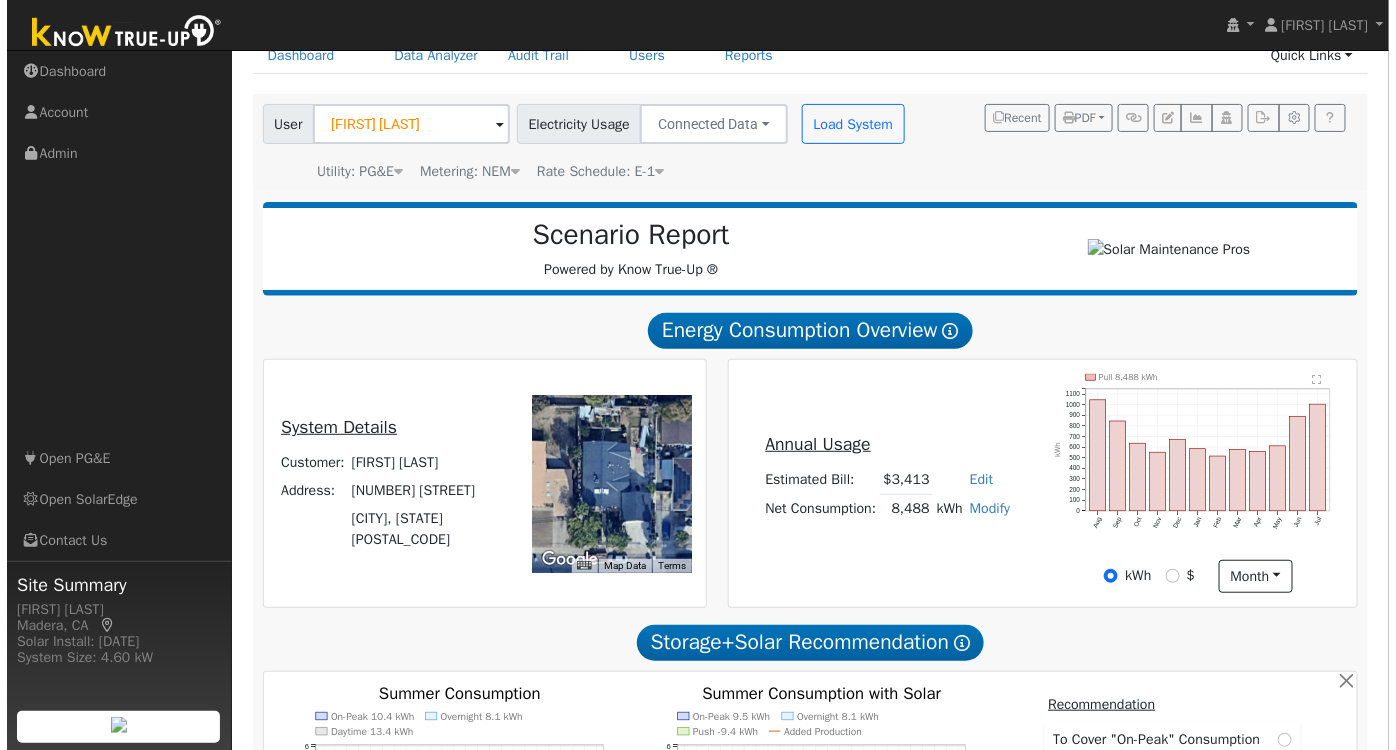 scroll, scrollTop: 0, scrollLeft: 0, axis: both 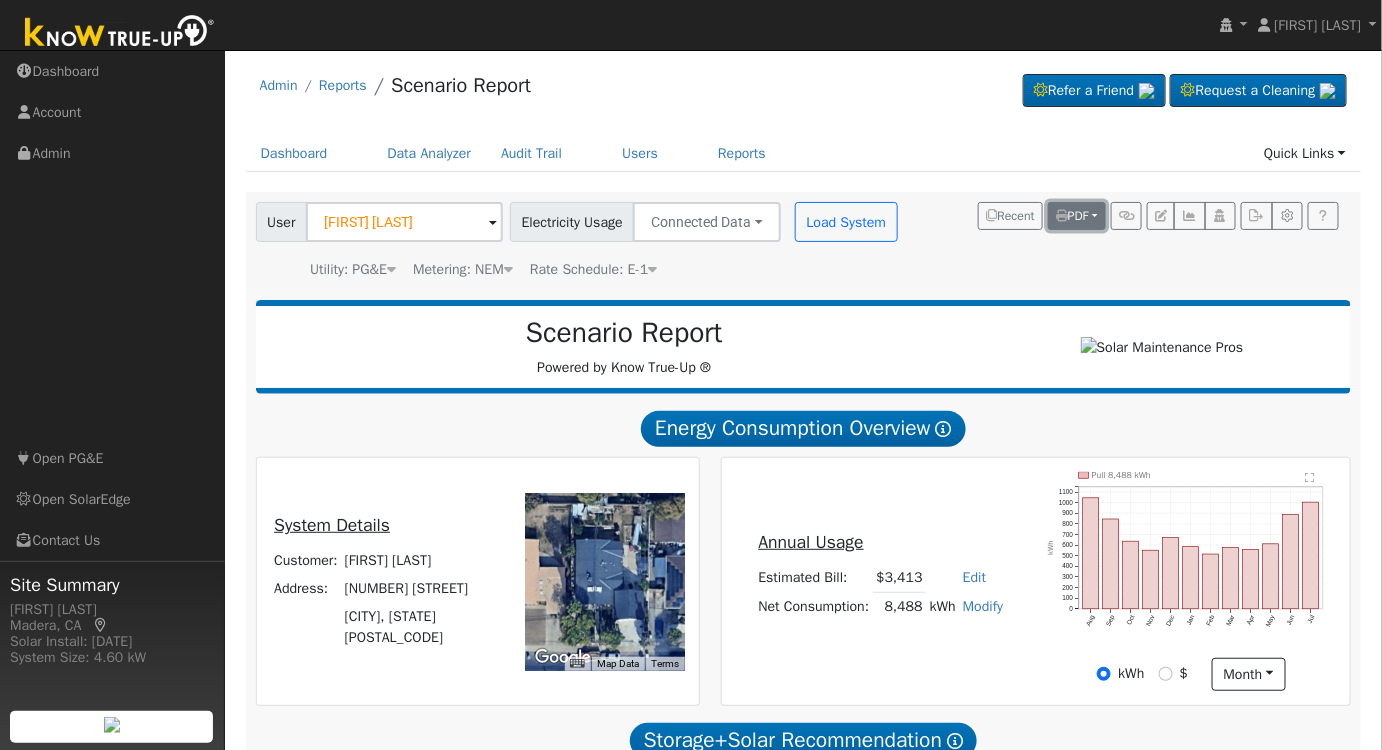 click on "PDF" at bounding box center (1077, 216) 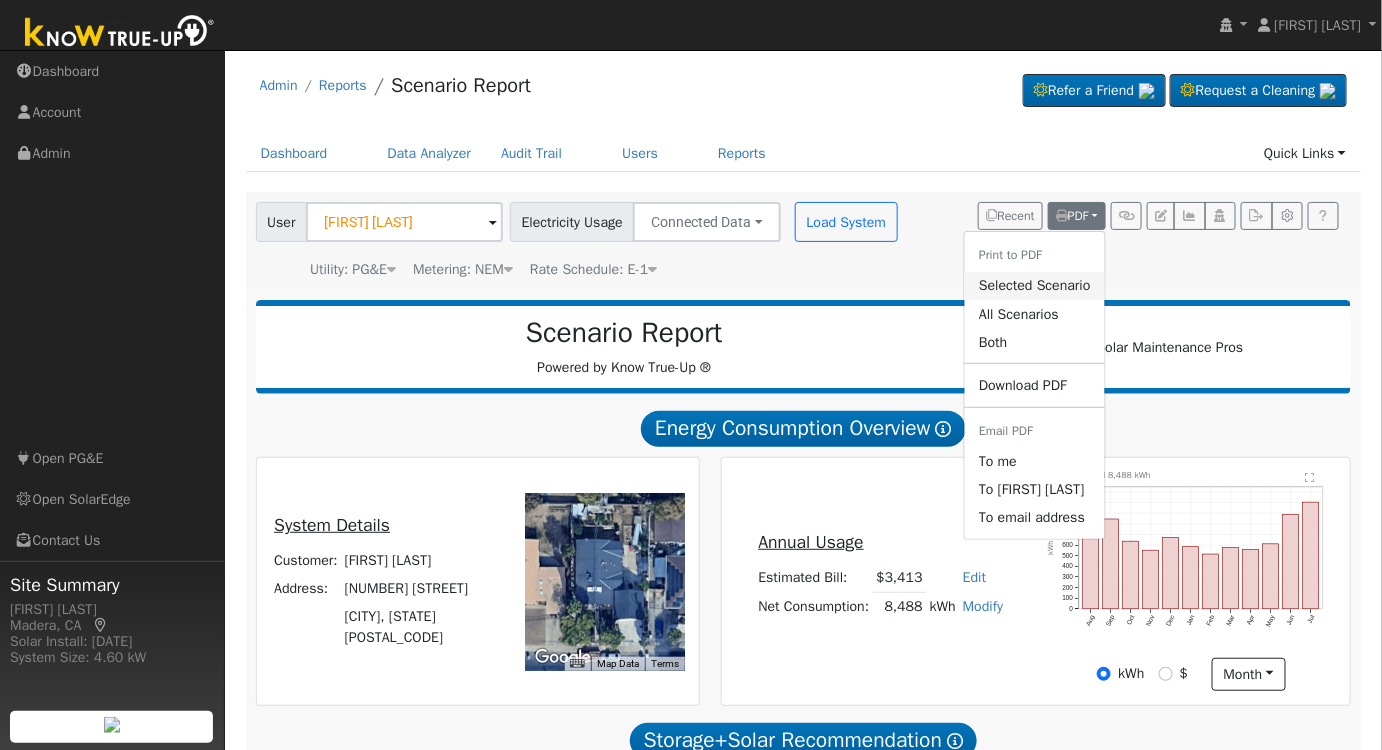 click on "Selected Scenario" at bounding box center (1035, 286) 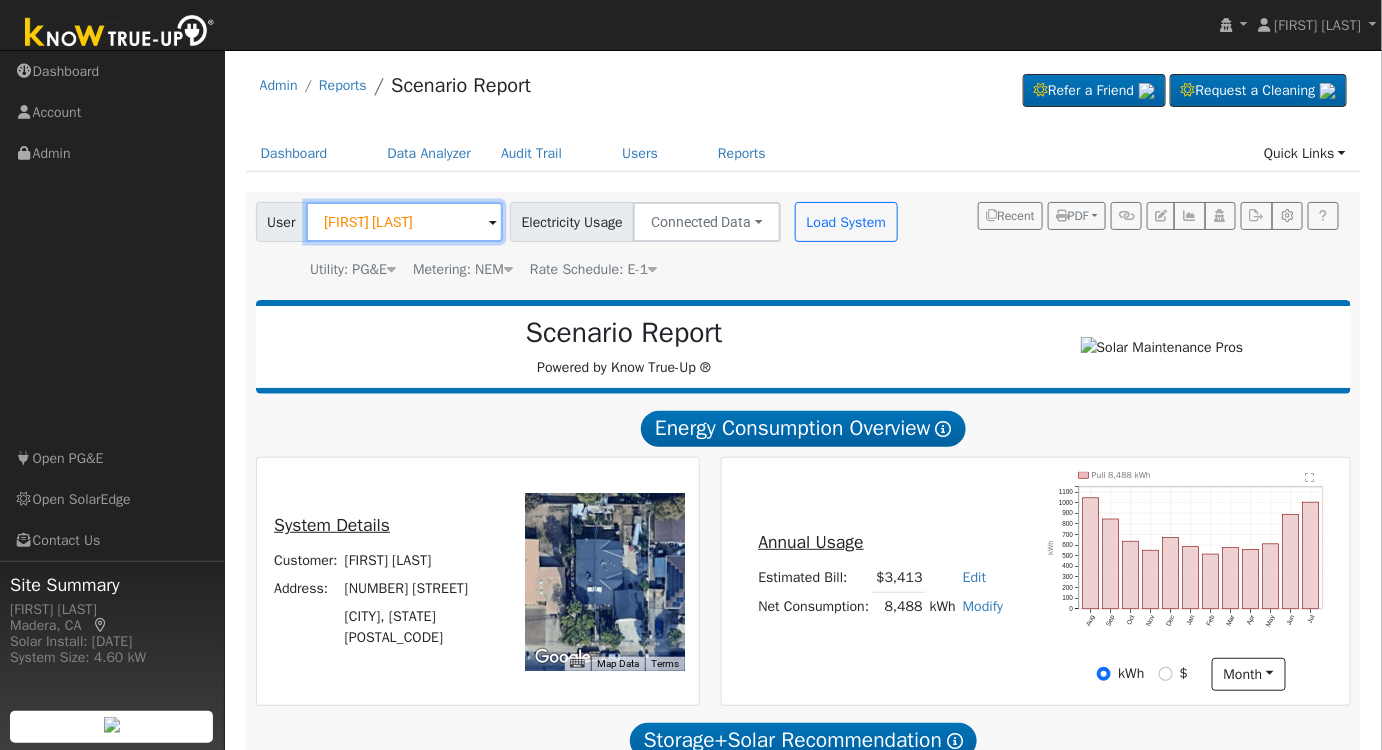 click on "[FIRST] [LAST]" at bounding box center [404, 222] 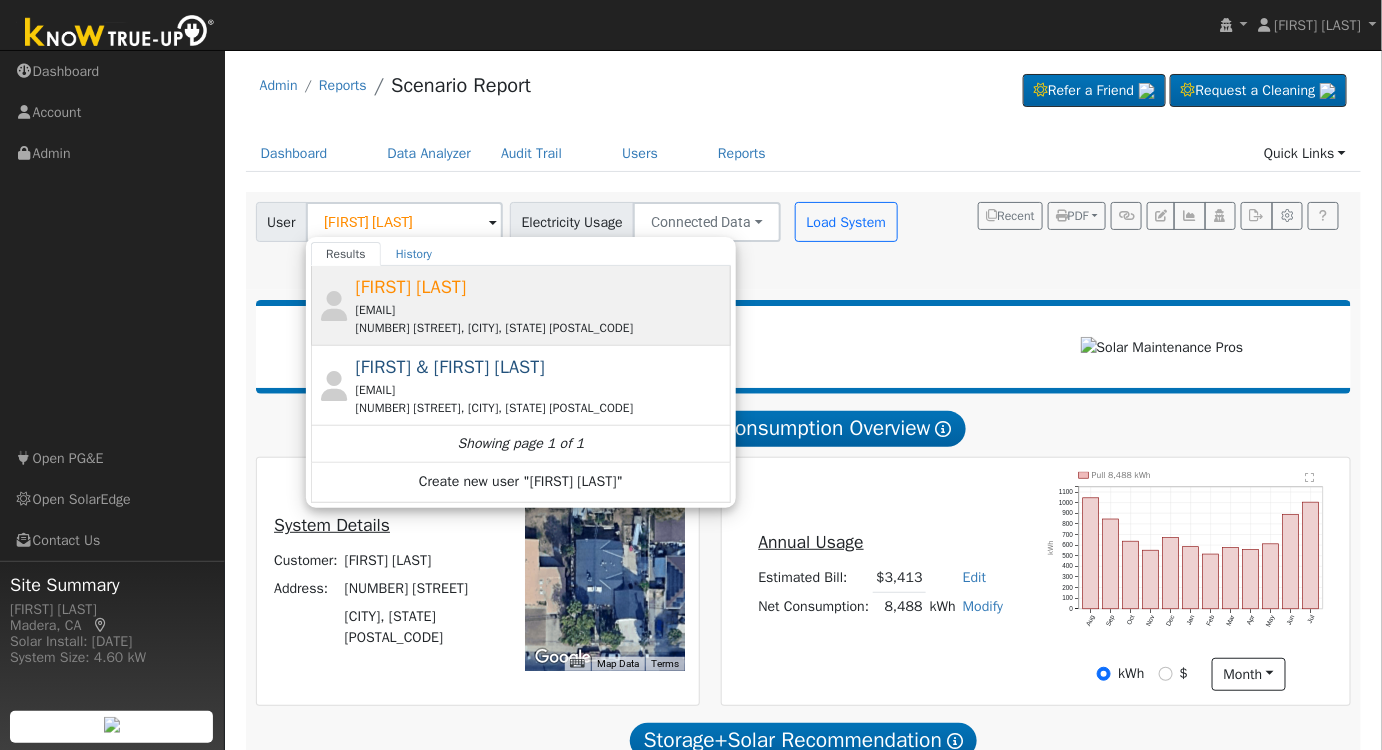 click on "[FIRST] [LAST] [EMAIL] [NUMBER] [STREET], [CITY], [STATE] [POSTAL_CODE]" at bounding box center [541, 305] 